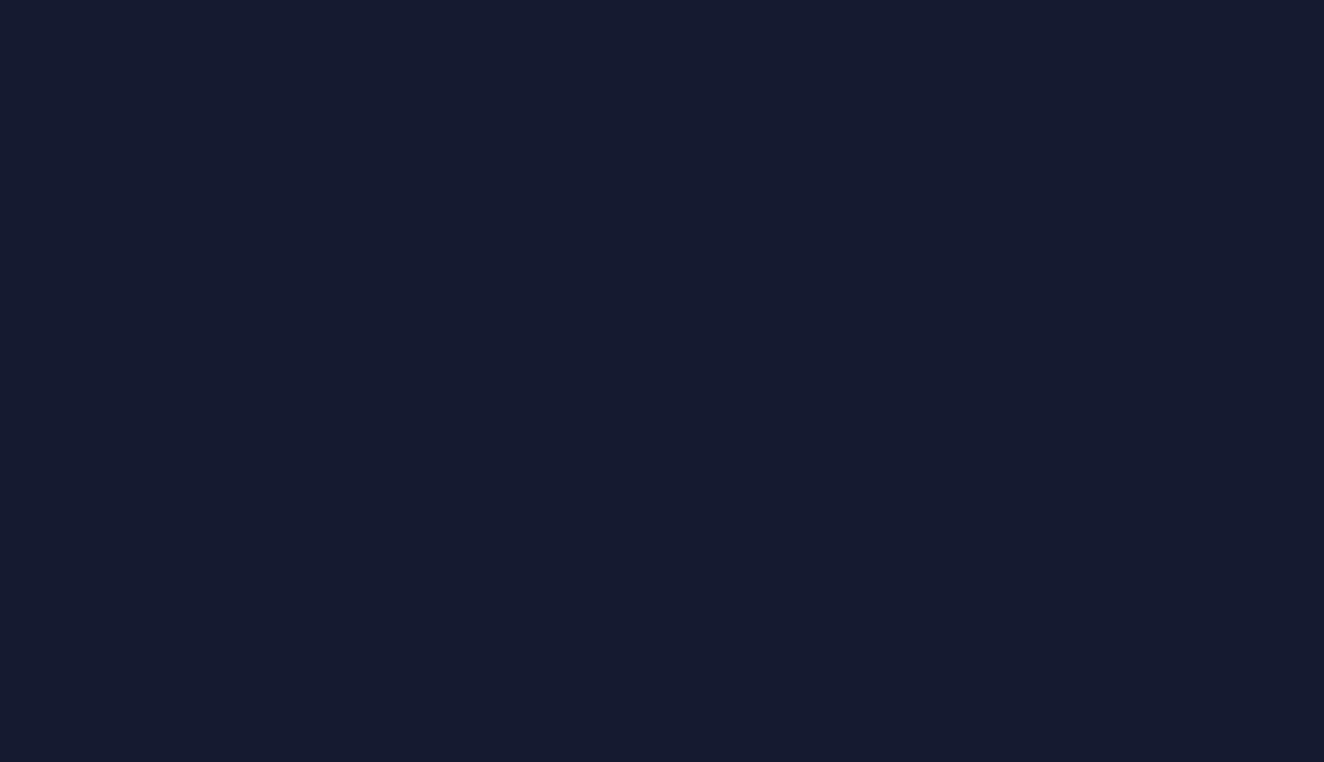 scroll, scrollTop: 0, scrollLeft: 0, axis: both 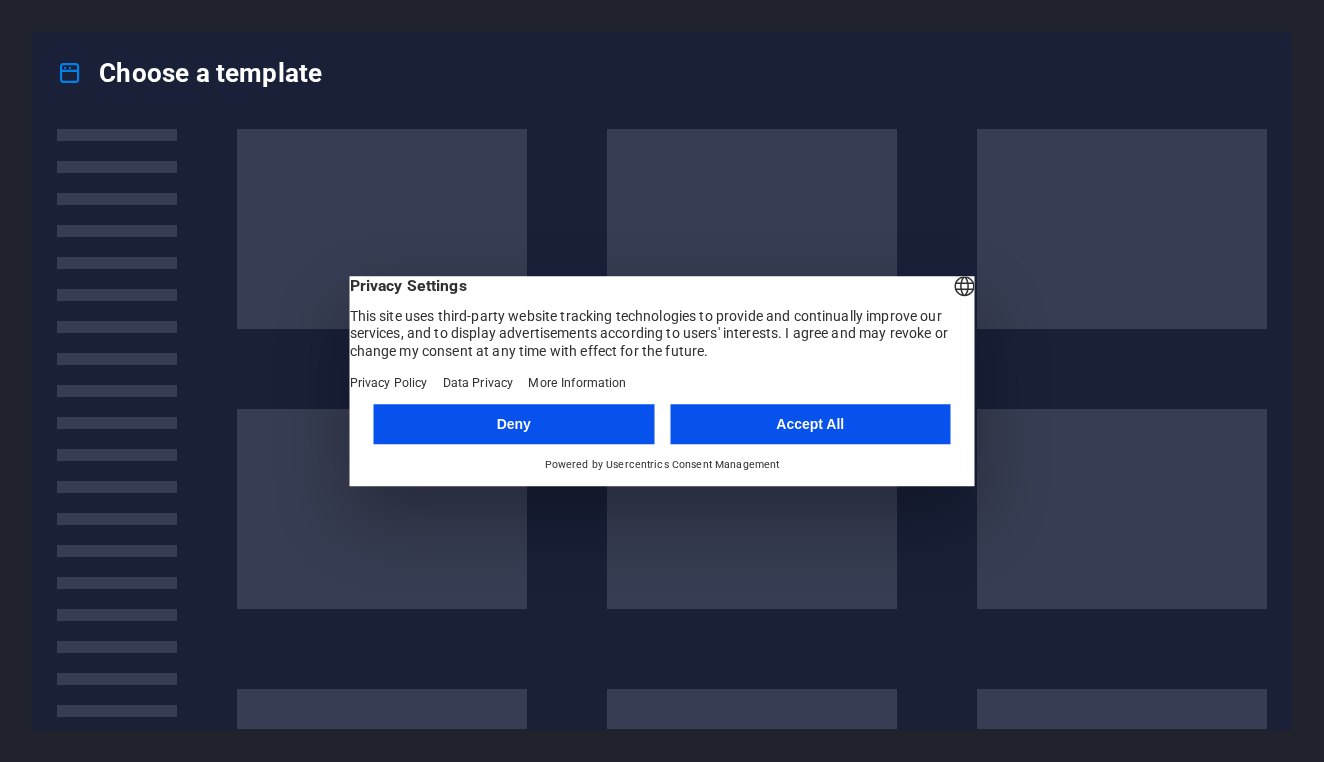 click on "Deny" at bounding box center (514, 424) 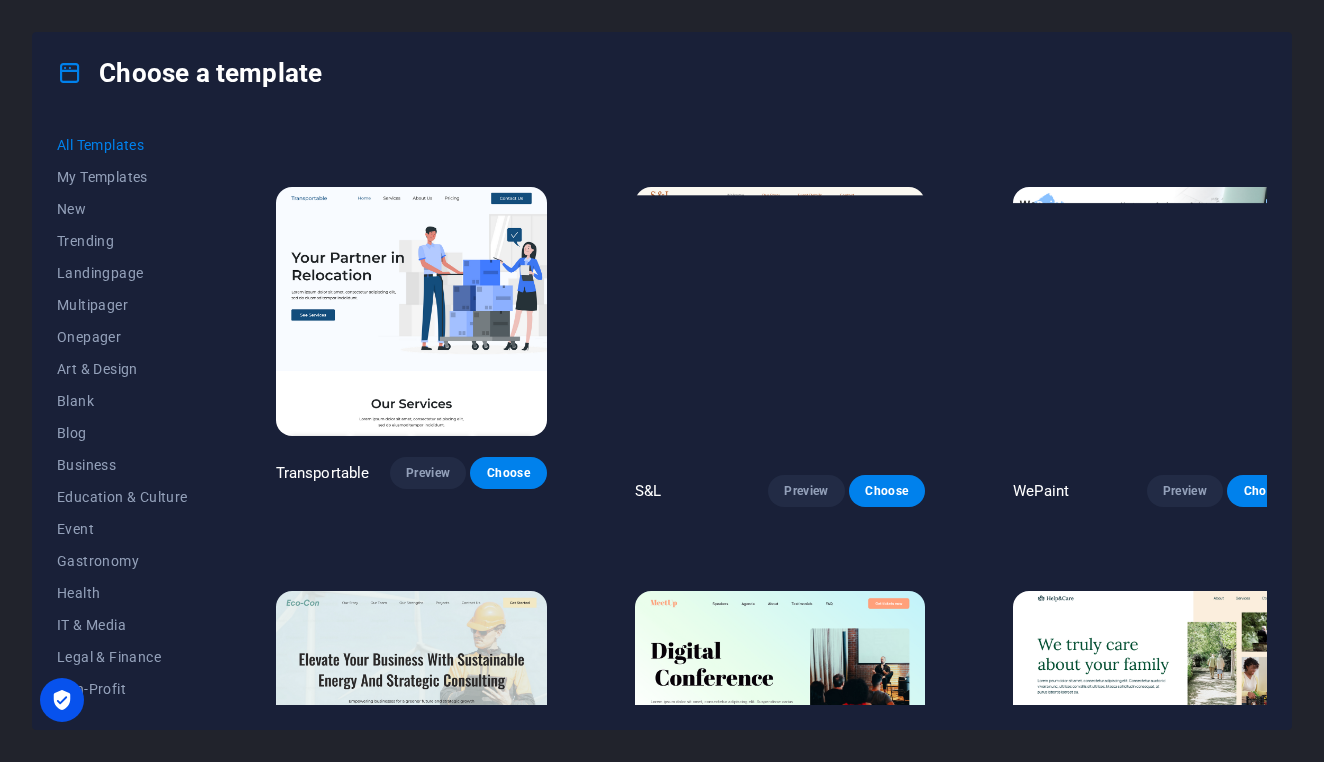 scroll, scrollTop: 353, scrollLeft: 0, axis: vertical 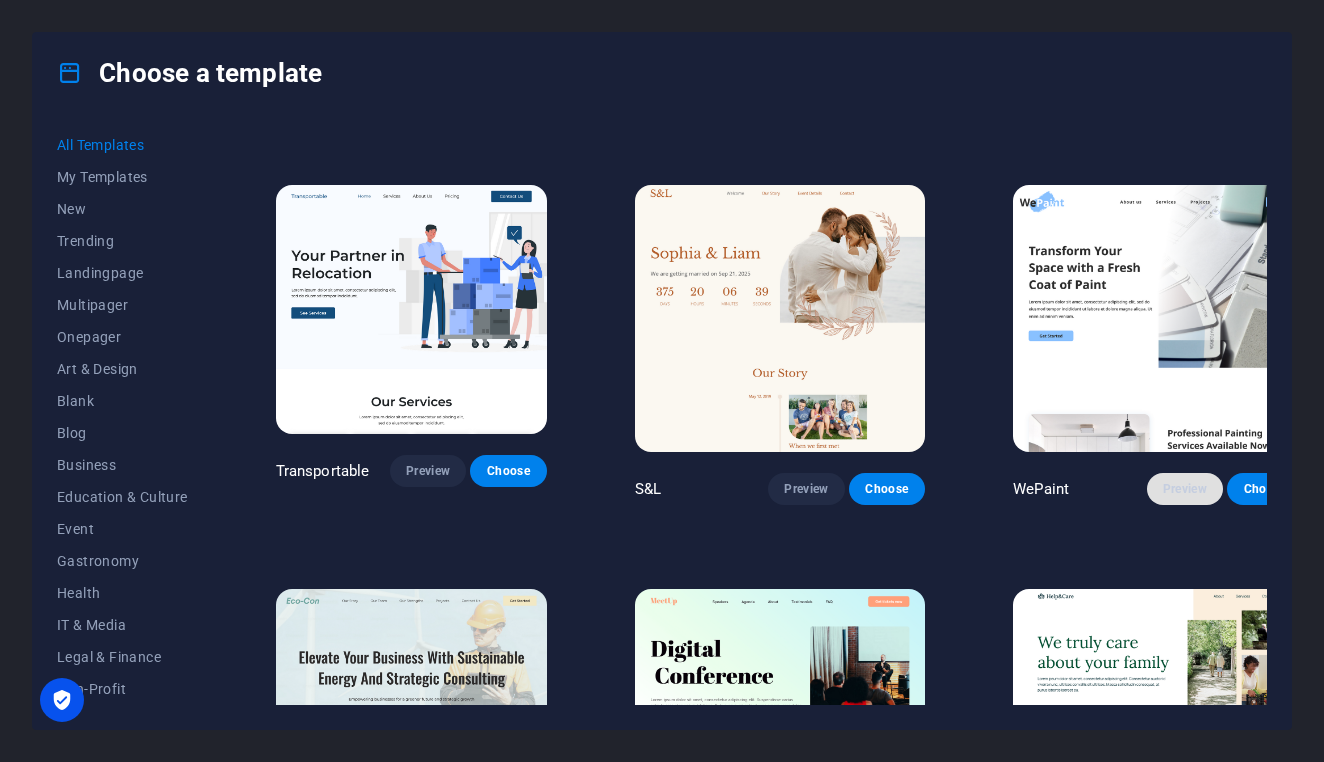 click on "Preview" at bounding box center [1185, 489] 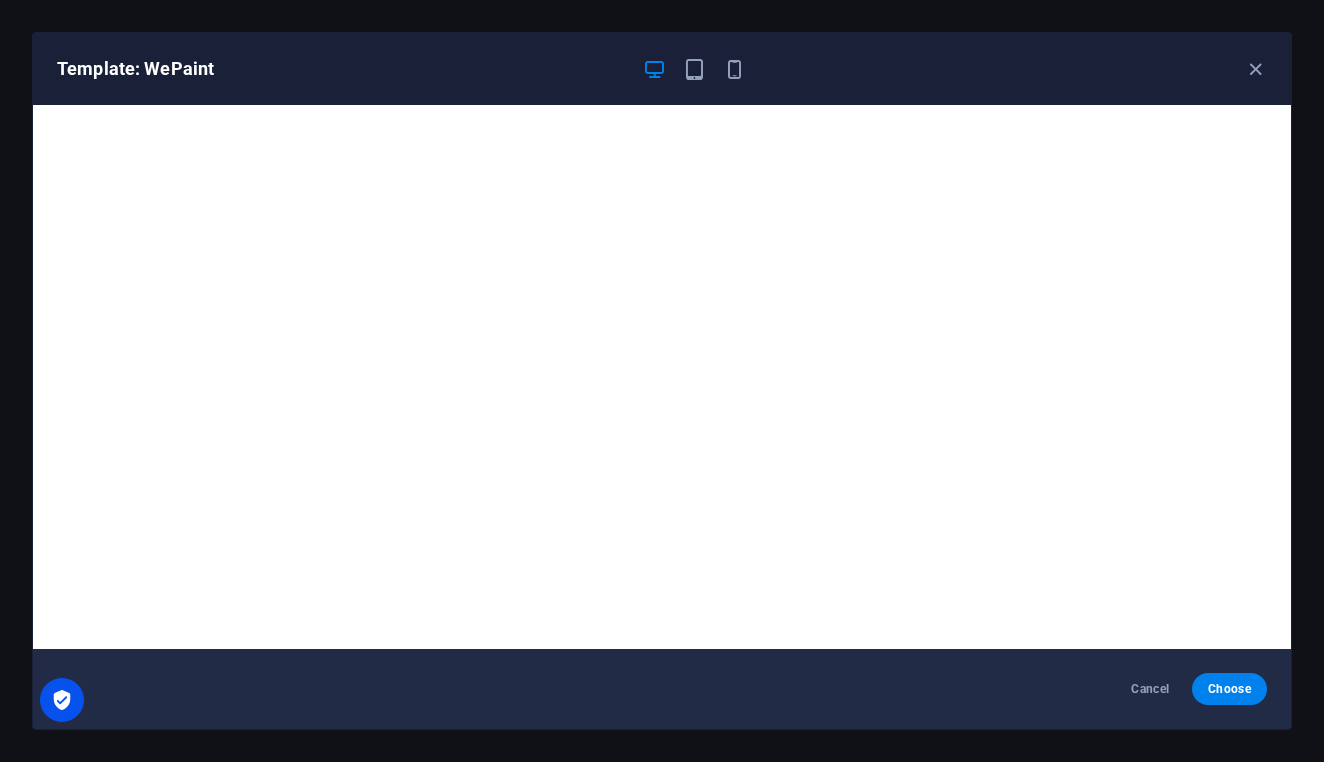 scroll, scrollTop: 0, scrollLeft: 0, axis: both 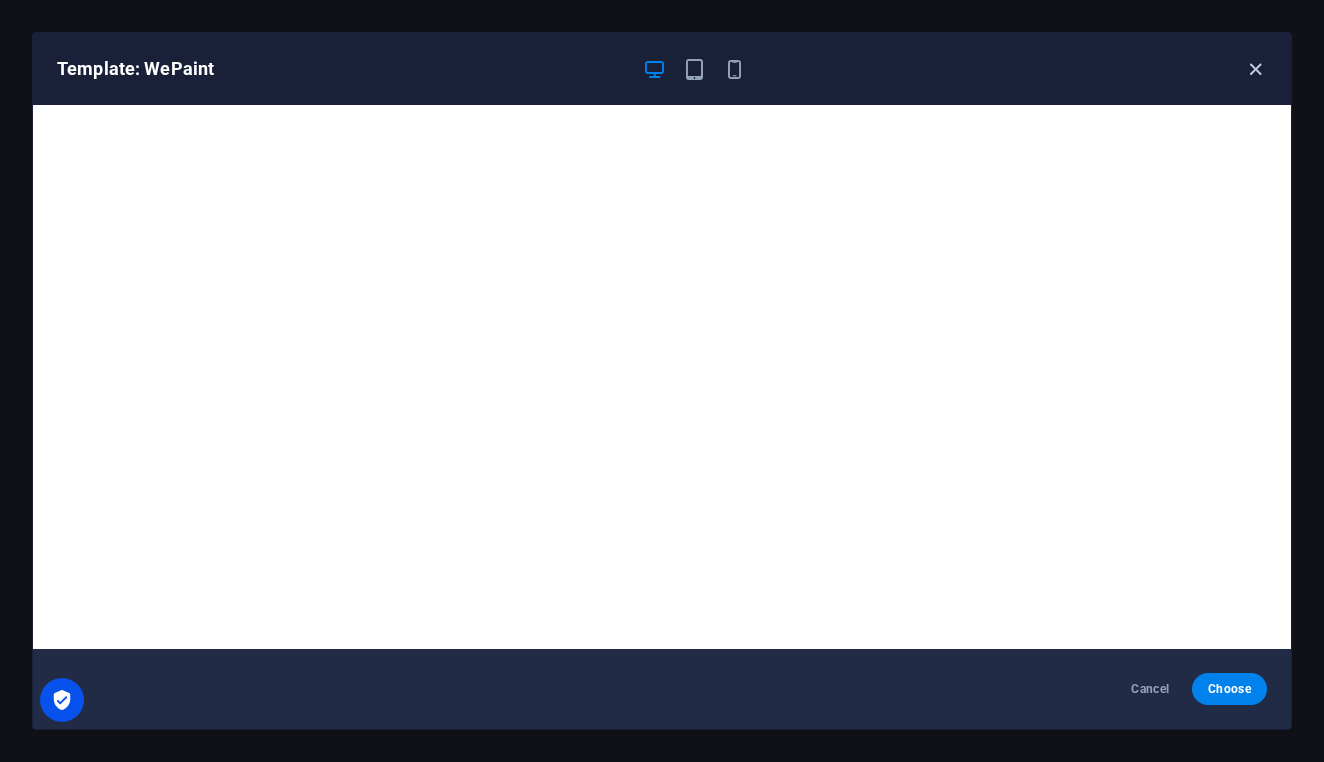 click at bounding box center [1255, 69] 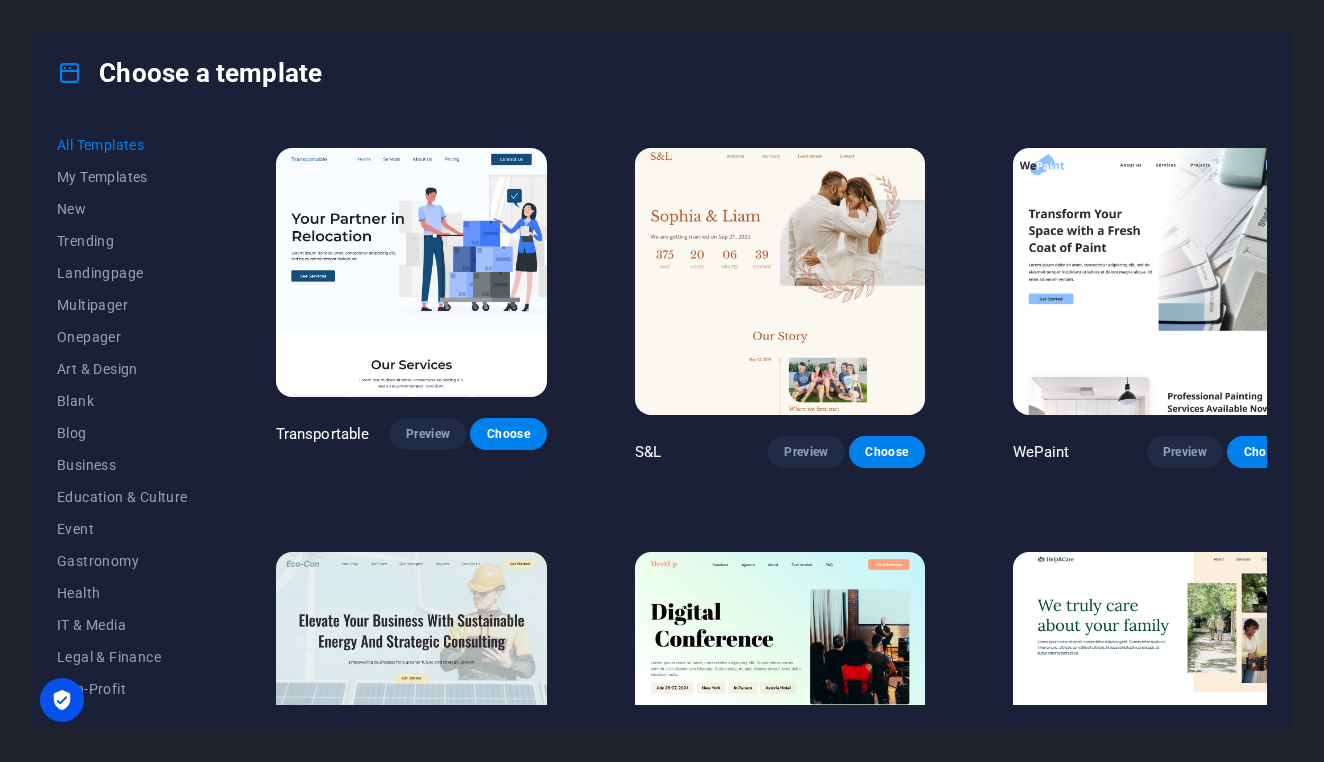 scroll, scrollTop: 390, scrollLeft: 0, axis: vertical 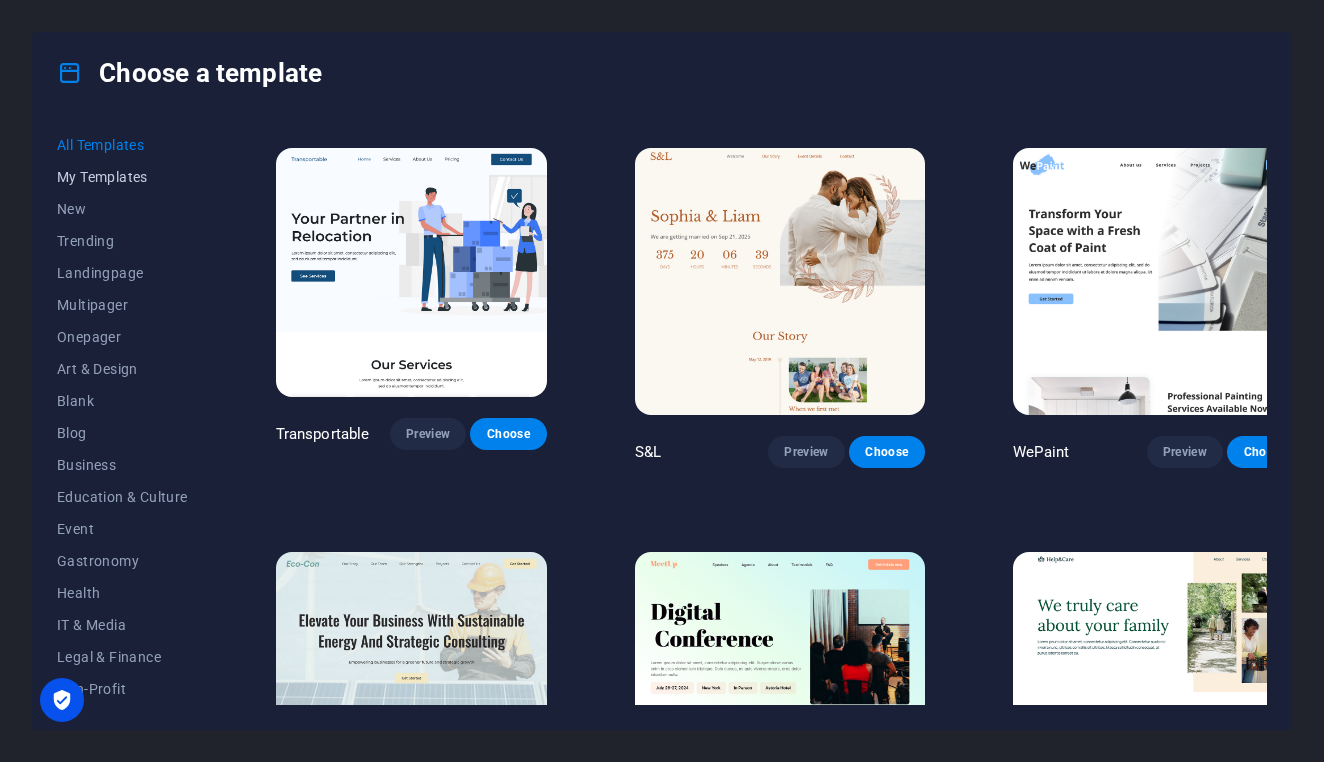 click on "My Templates" at bounding box center [122, 177] 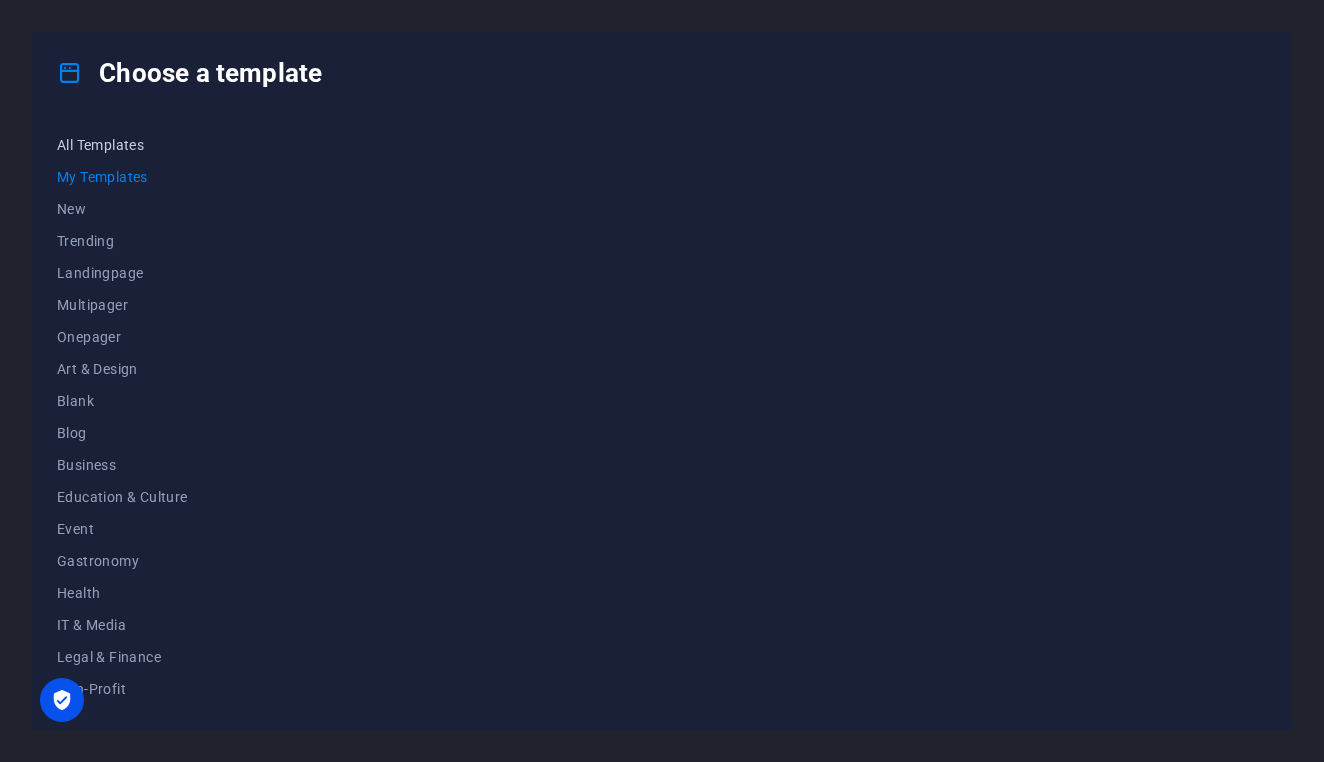 click on "All Templates" at bounding box center [122, 145] 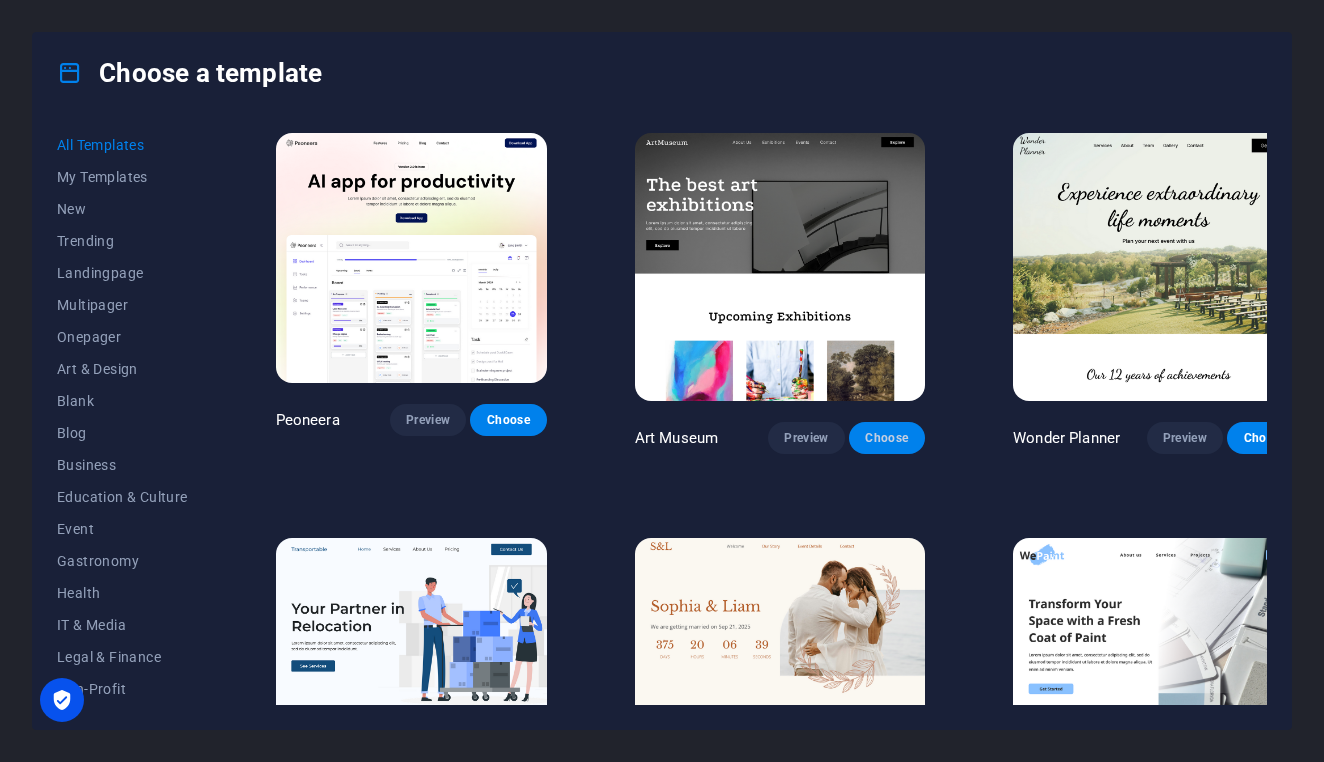 click on "Choose" at bounding box center (887, 438) 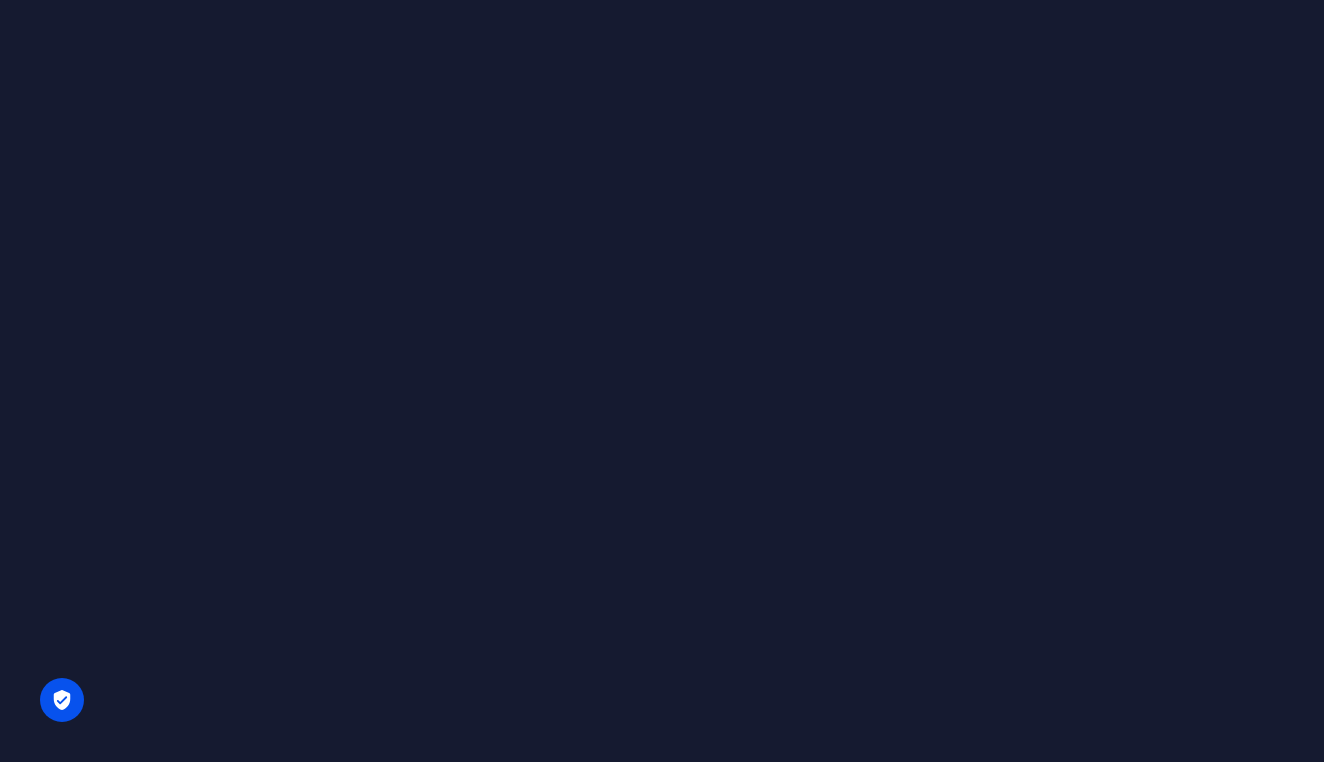 scroll, scrollTop: 0, scrollLeft: 0, axis: both 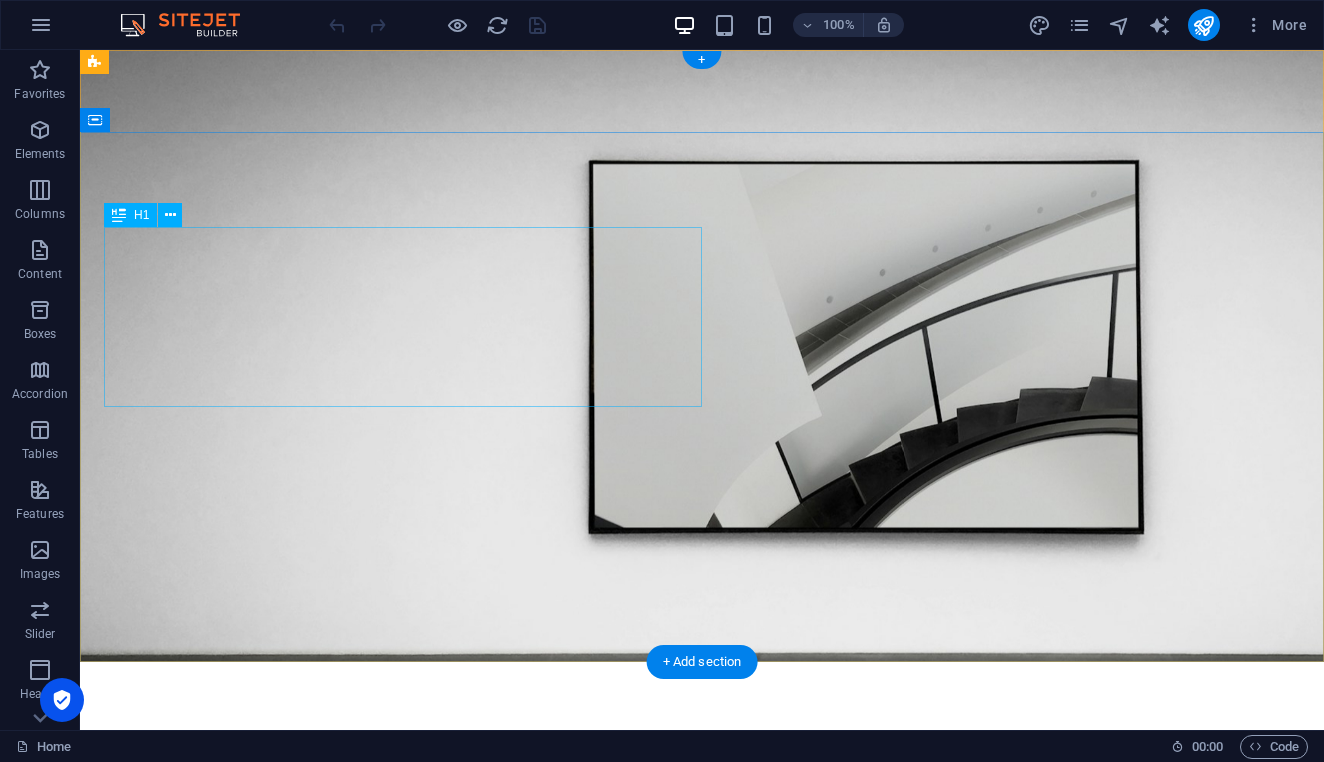 click on "The best art exhibitions" at bounding box center [702, 940] 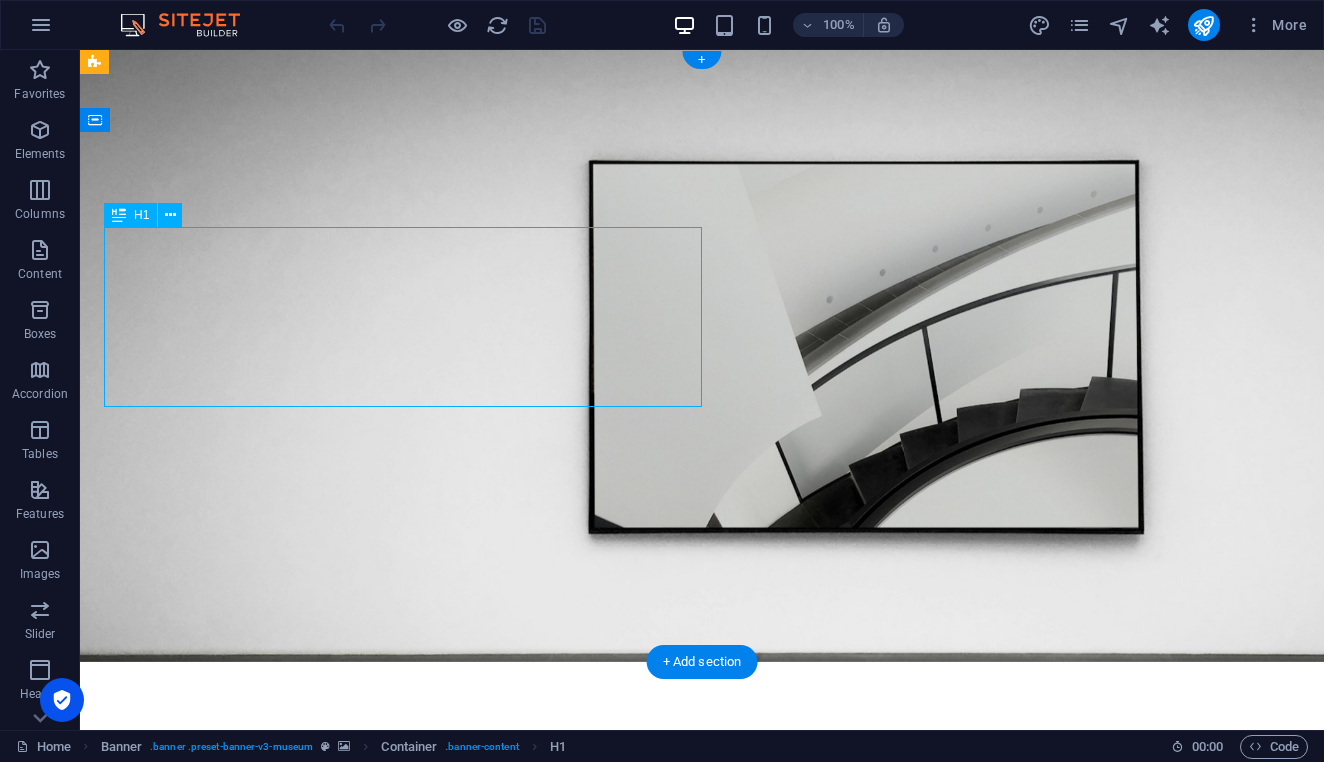 click on "The best art exhibitions" at bounding box center (702, 940) 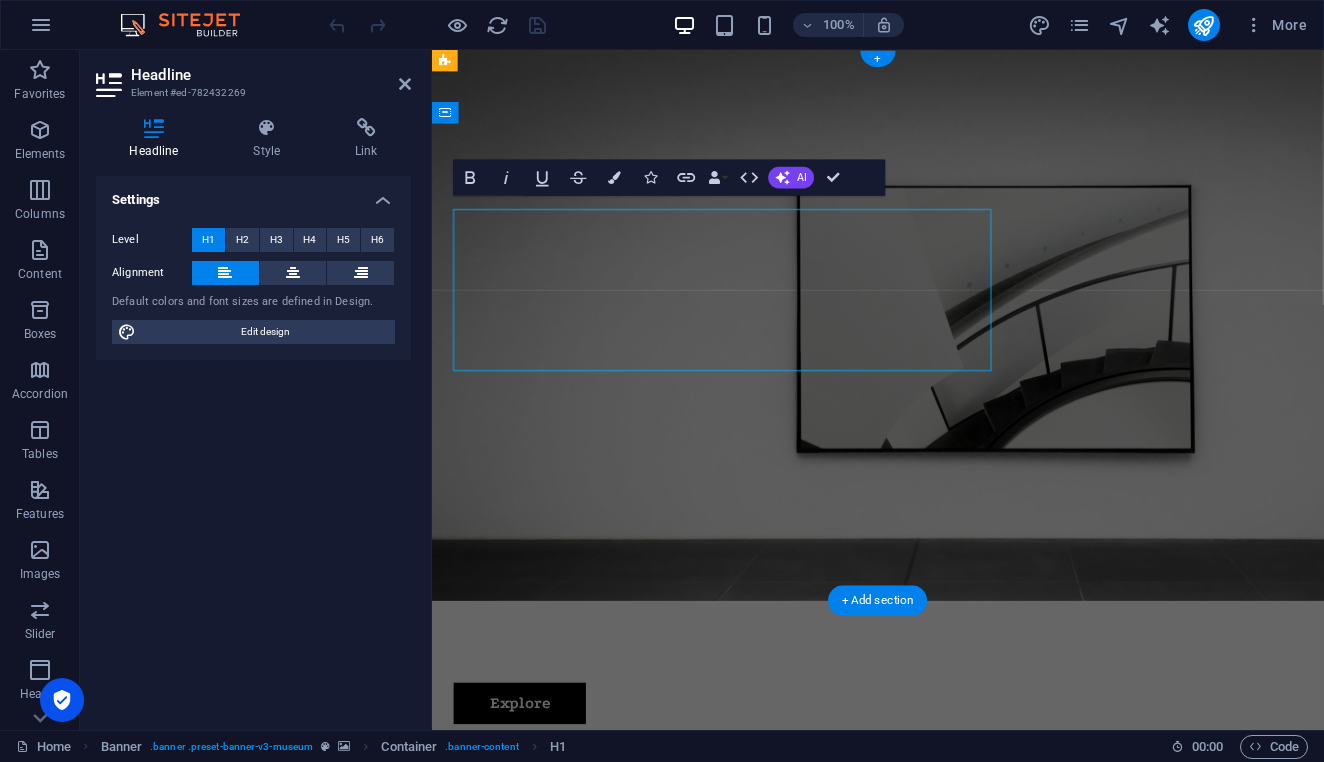 click at bounding box center (293, 273) 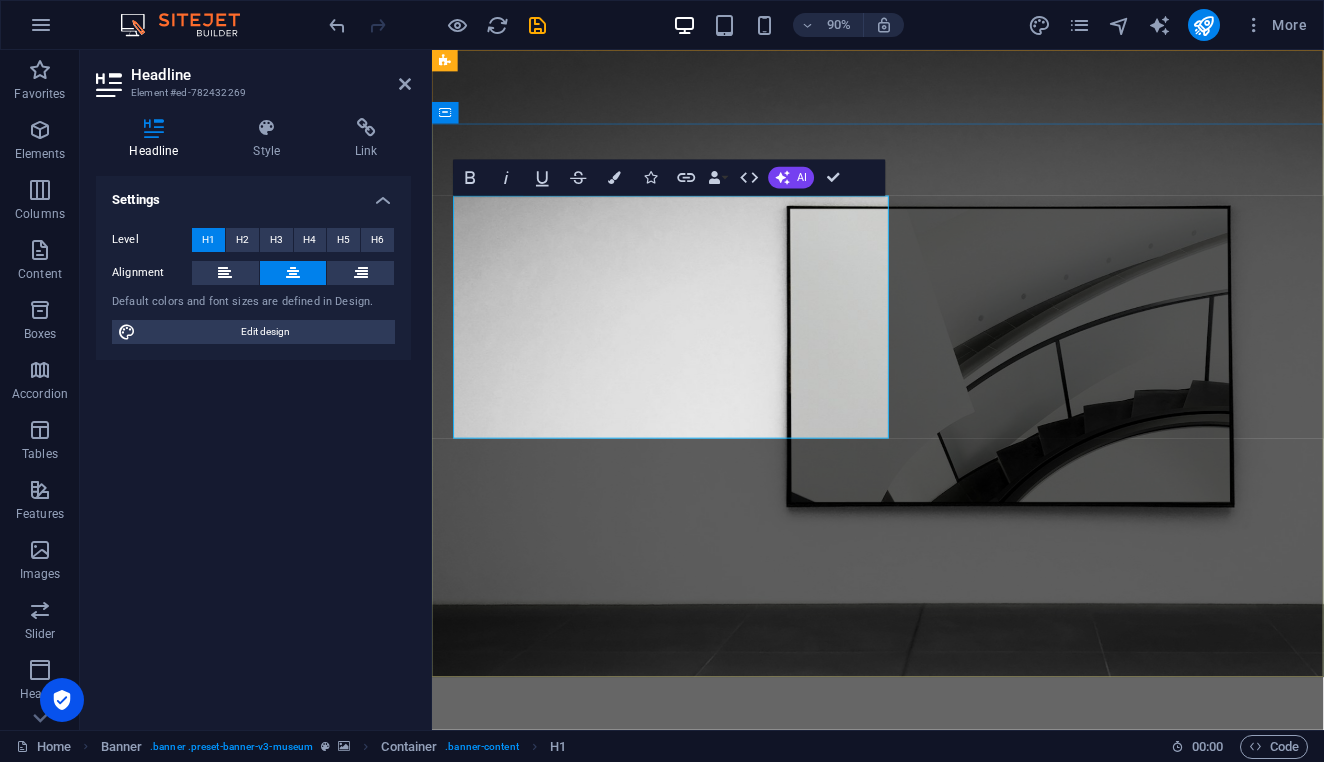 type 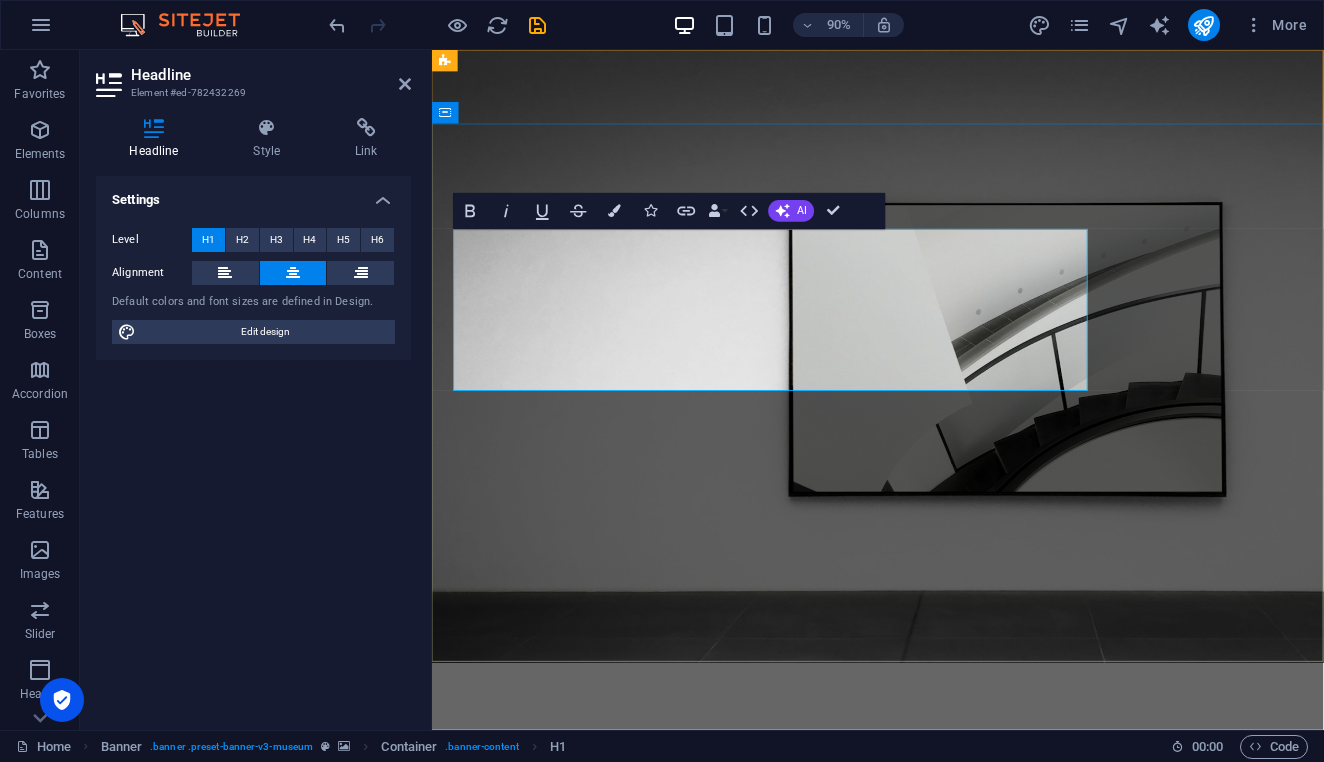 drag, startPoint x: 621, startPoint y: 289, endPoint x: 1153, endPoint y: 424, distance: 548.8616 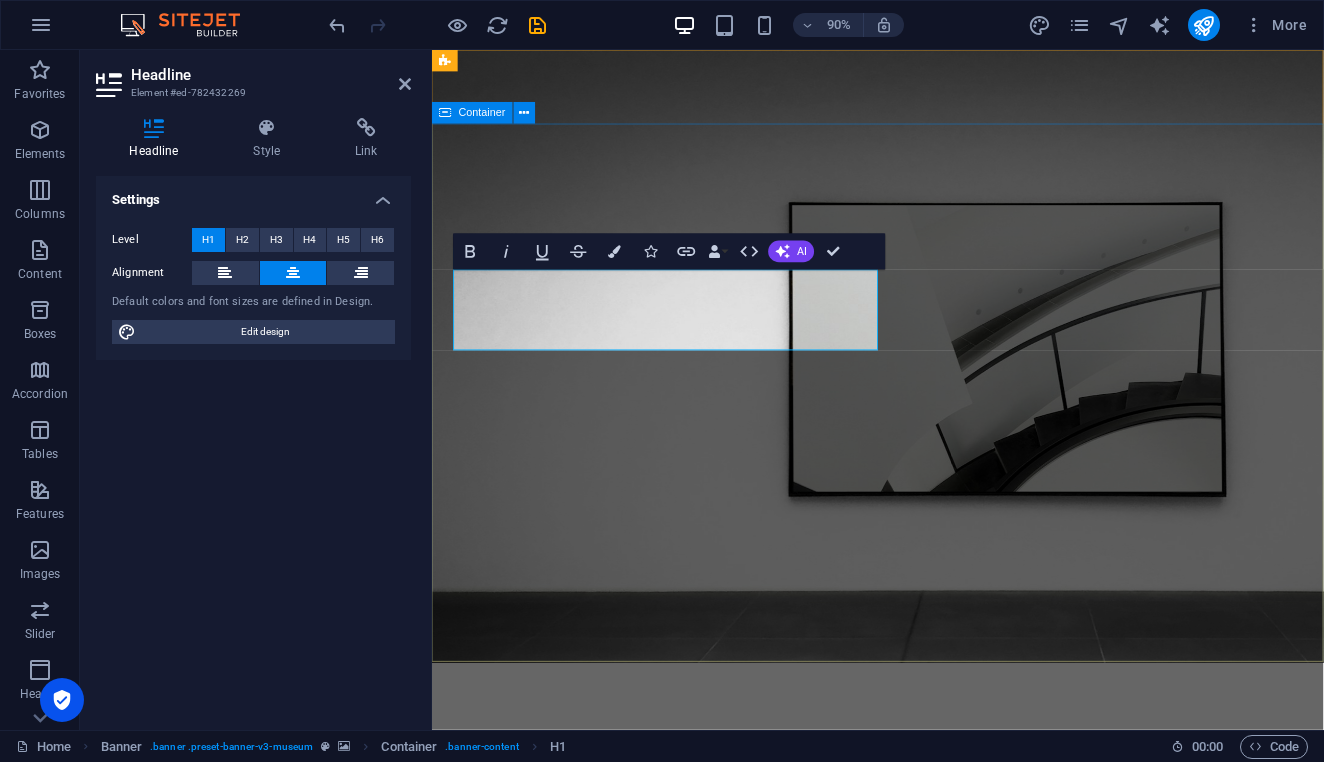 click on "aa swing Lorem ipsum dolor sit amet, consectetur adipiscing elit, sed do eiusmod tempor incididunt ut labore Lorem ipsum dolor sit amet, consectetur adipiscing elit, sed do eiusmod tempor incididunt ut labore Explore" at bounding box center (927, 1089) 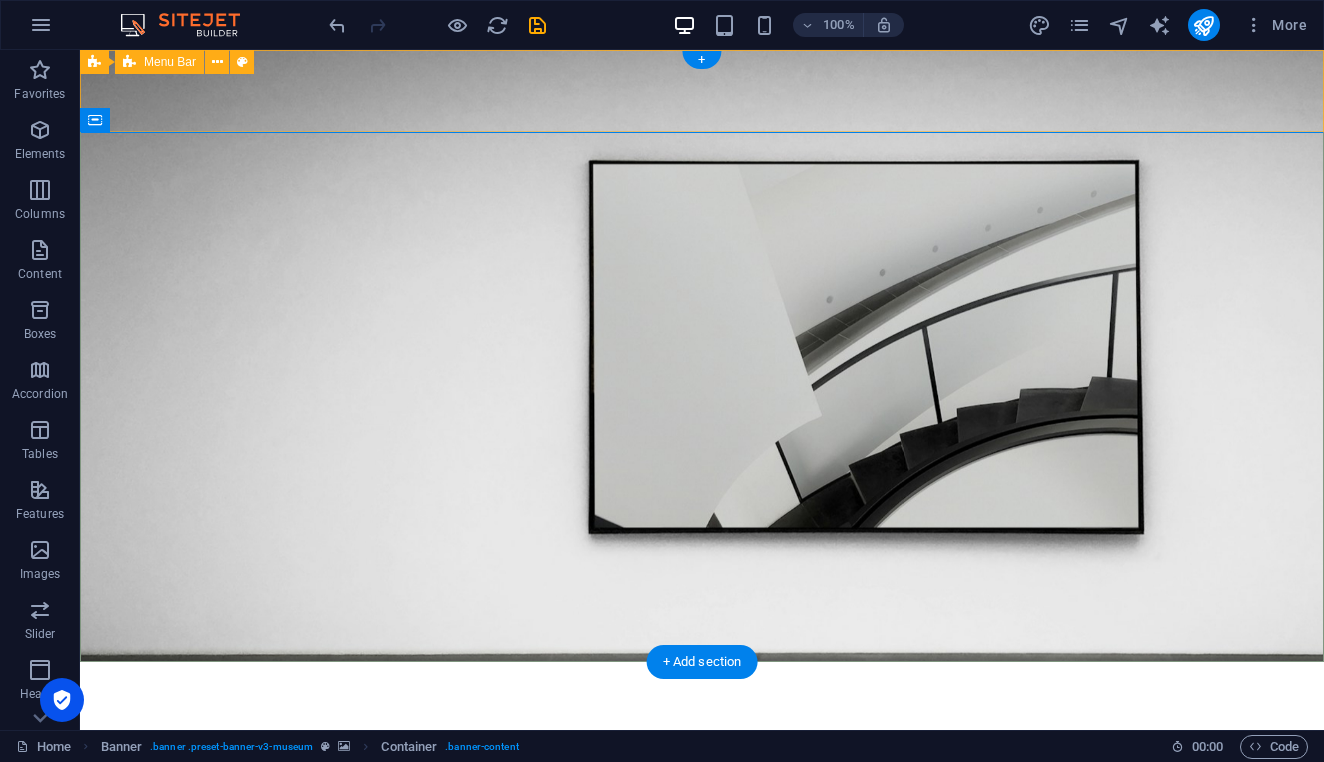click on "About Us Exhibitions Events Contact Explore" at bounding box center (702, 738) 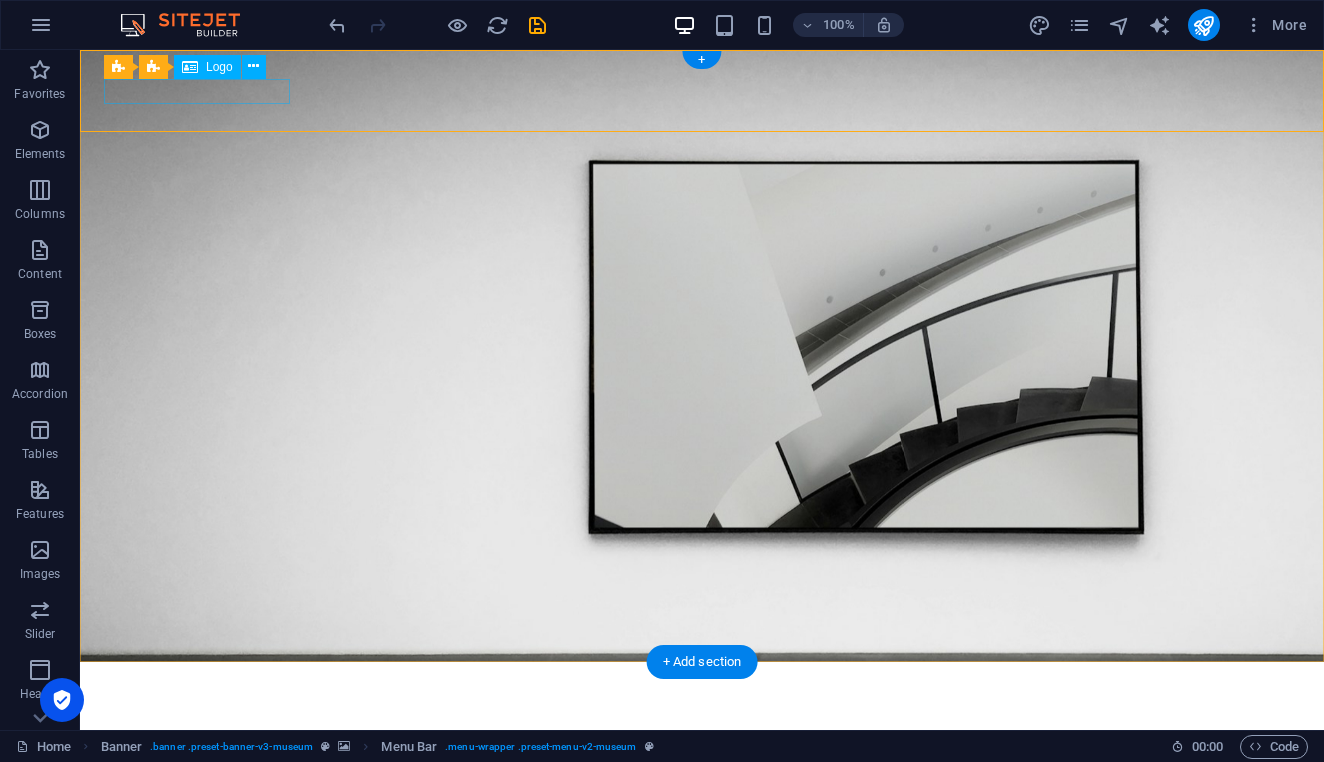 click at bounding box center (702, 690) 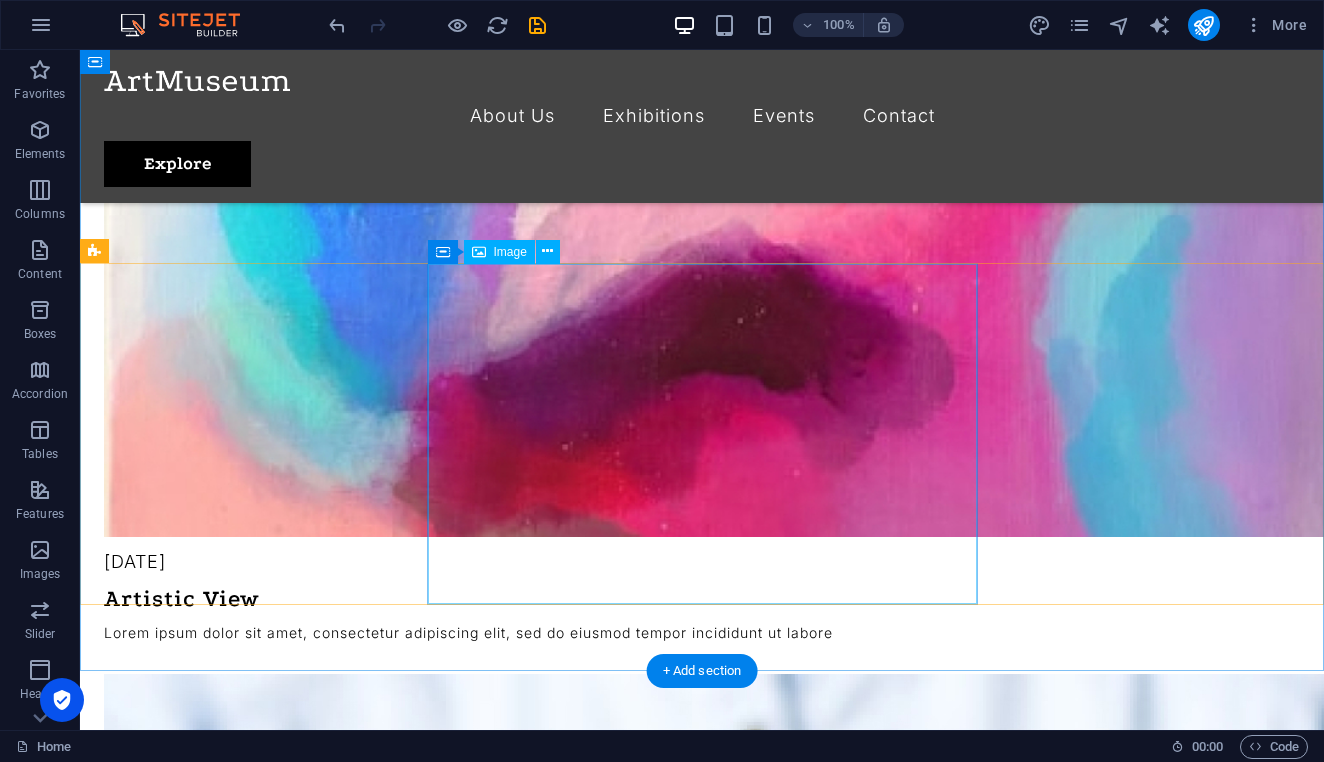 scroll, scrollTop: 2323, scrollLeft: 0, axis: vertical 